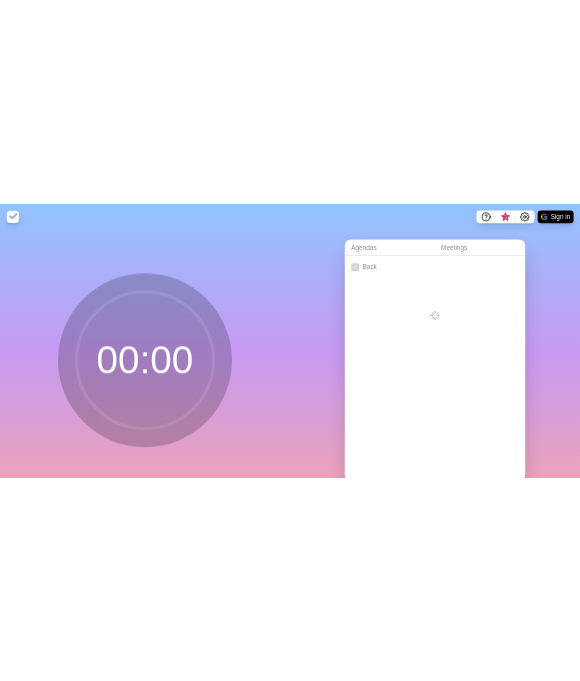scroll, scrollTop: 0, scrollLeft: 0, axis: both 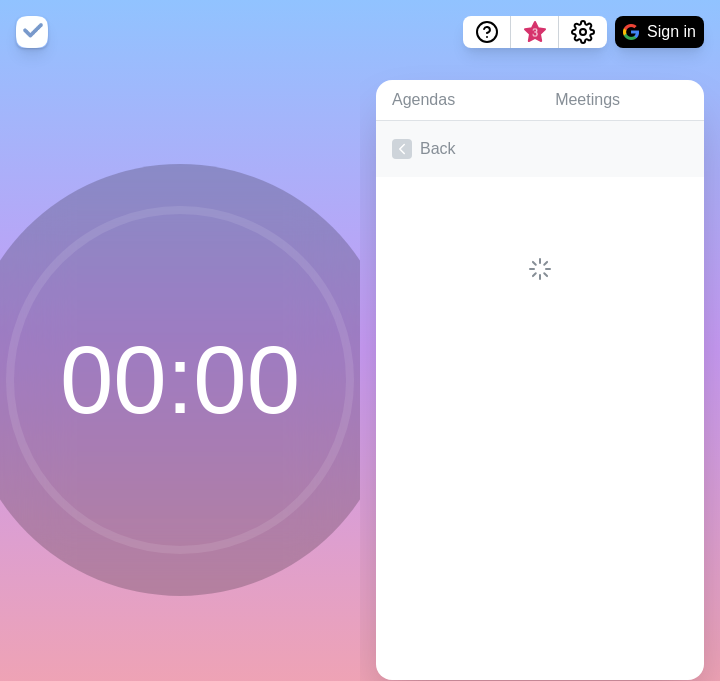 click on "Back" at bounding box center [540, 149] 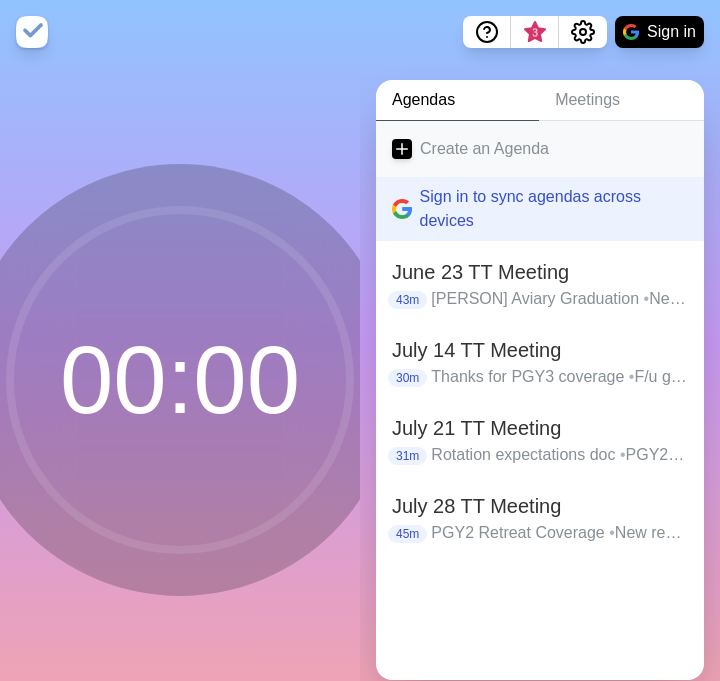 click on "Create an Agenda" at bounding box center (540, 149) 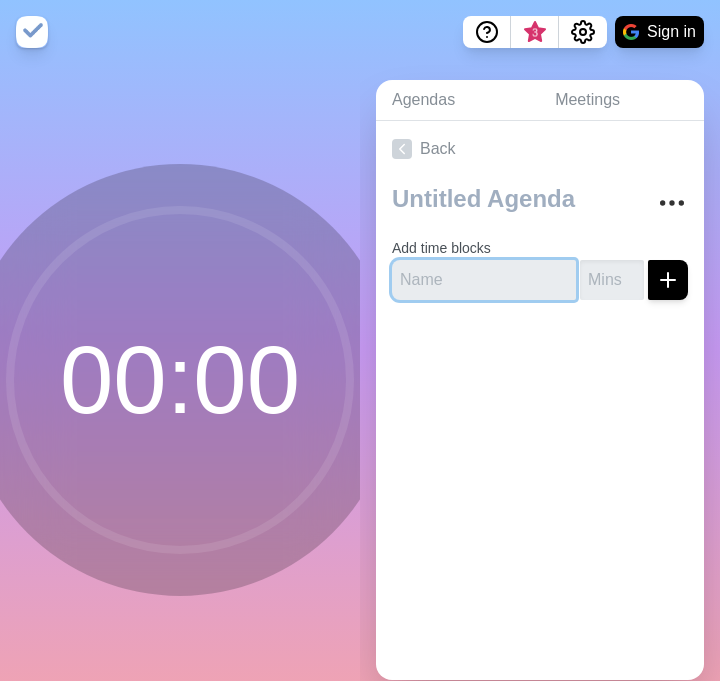 click at bounding box center [484, 280] 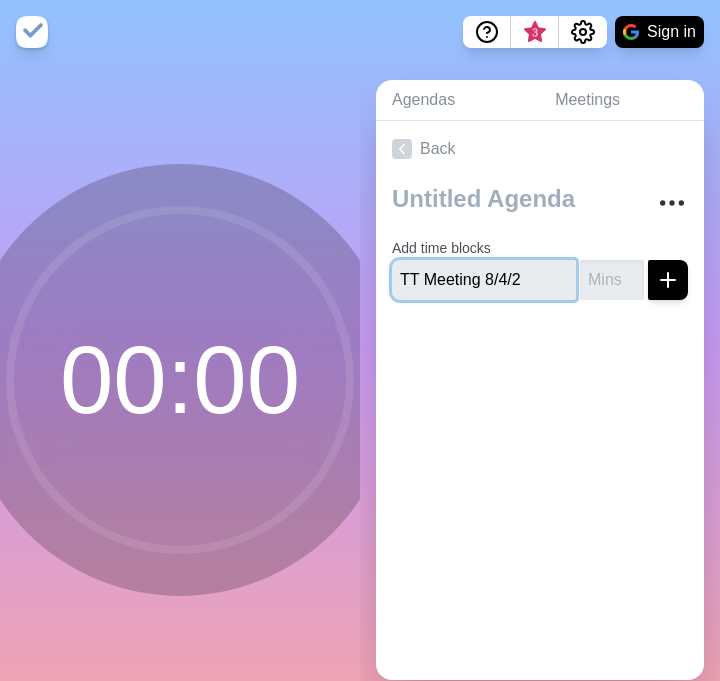 type on "TT Meeting 8/4/25" 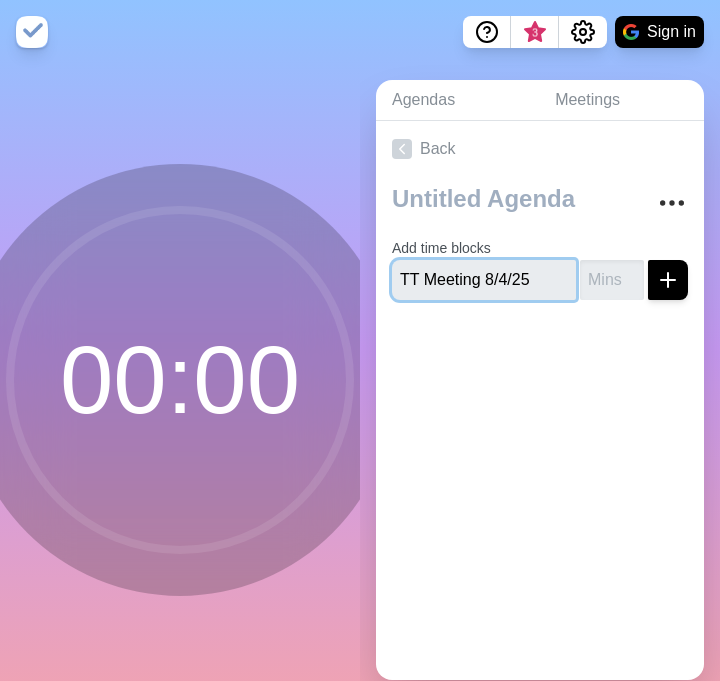 click on "TT Meeting 8/4/25" at bounding box center [484, 280] 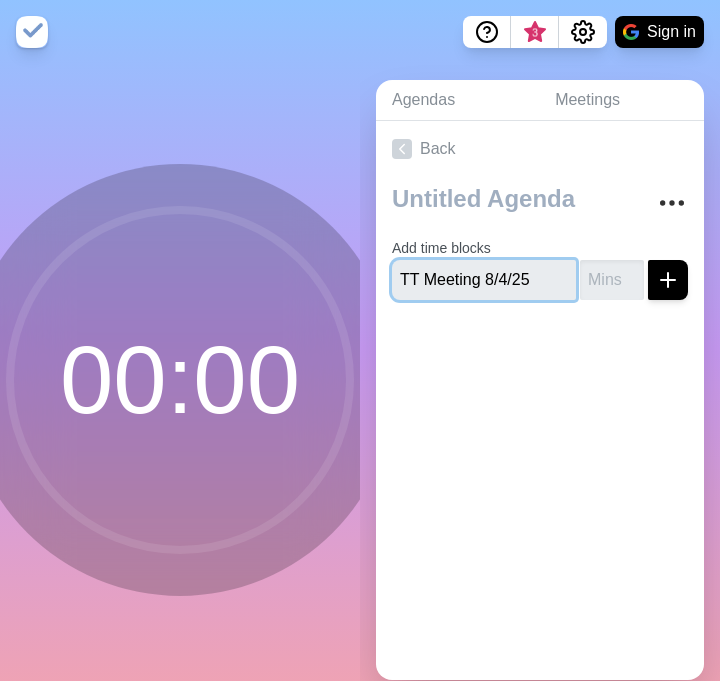 type 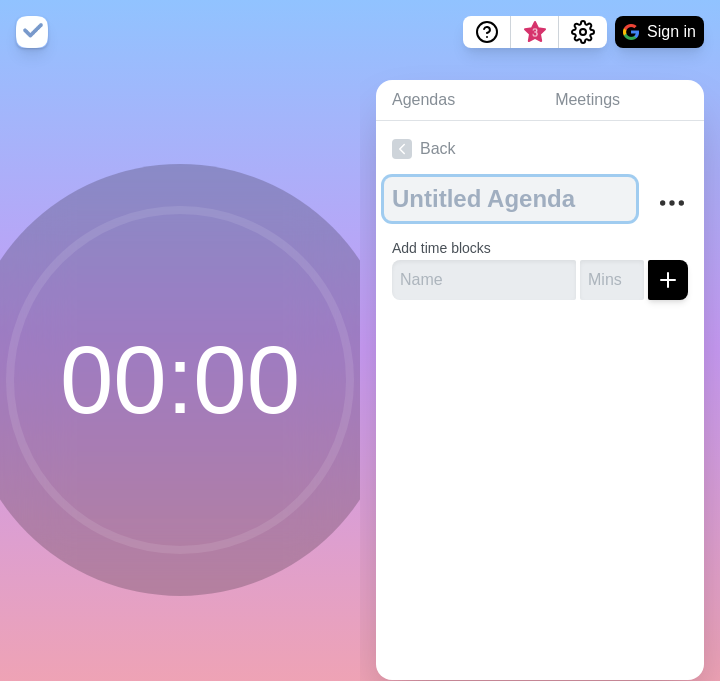 click at bounding box center (510, 199) 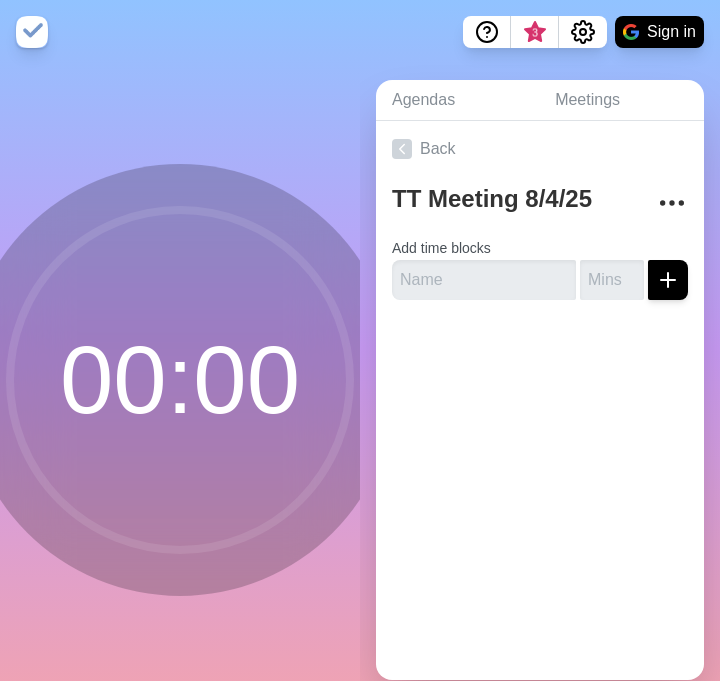 click 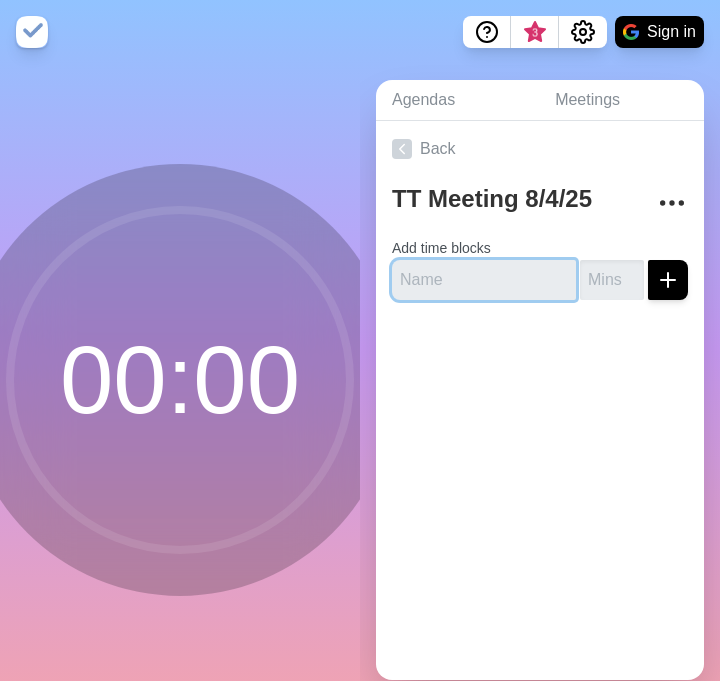 click at bounding box center [484, 280] 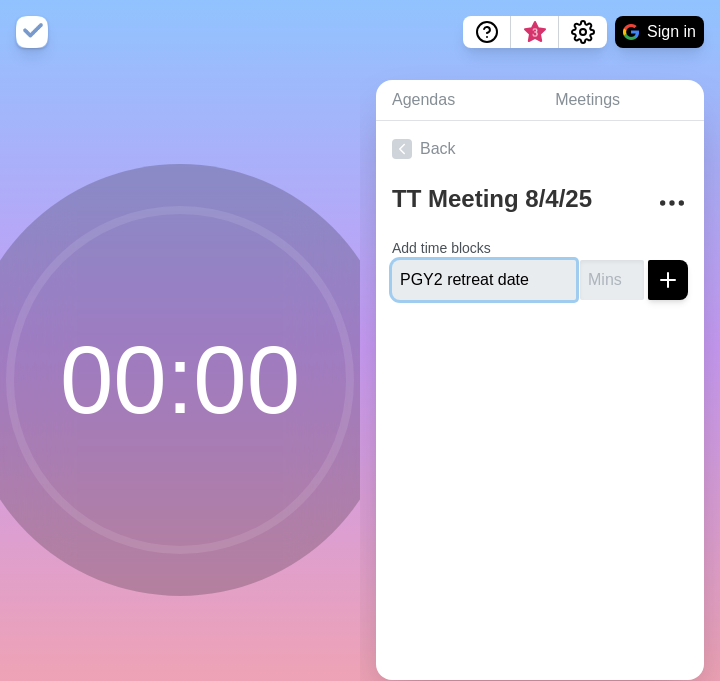 type on "PGY2 retreat date" 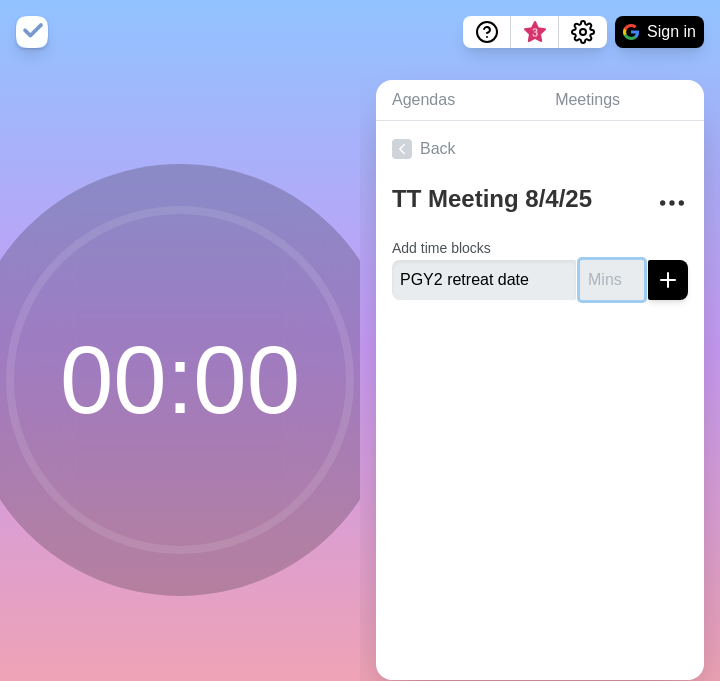 click at bounding box center (612, 280) 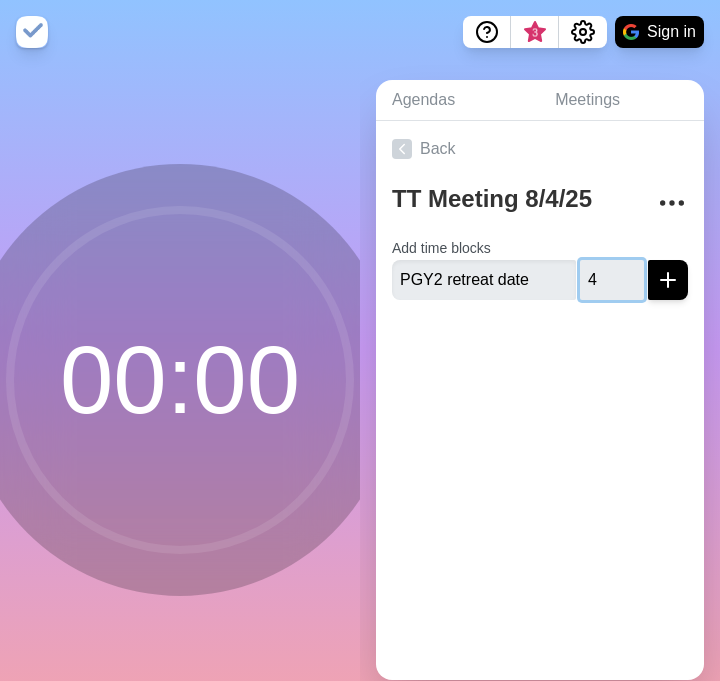 type on "4" 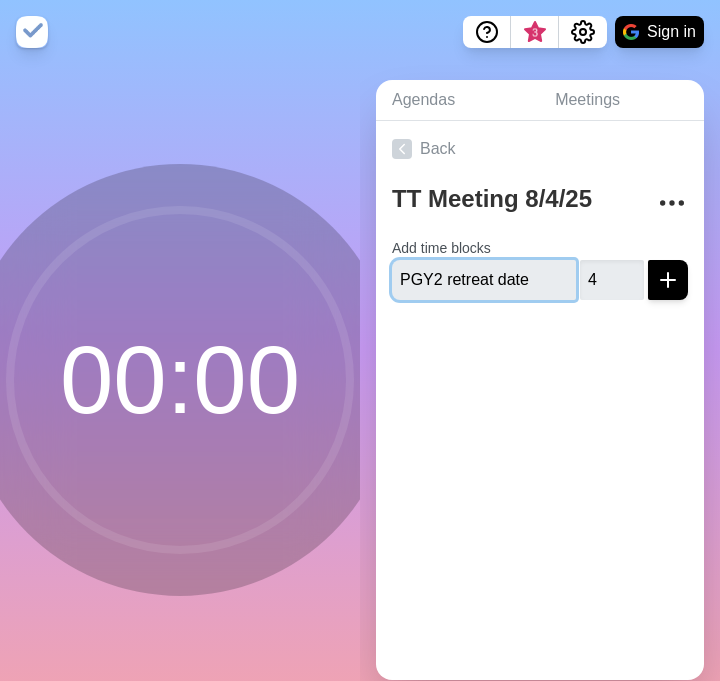 type 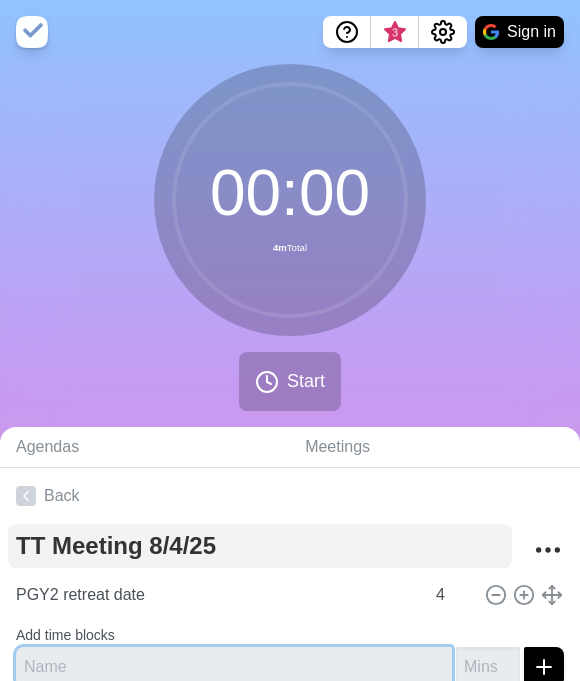 scroll, scrollTop: 101, scrollLeft: 0, axis: vertical 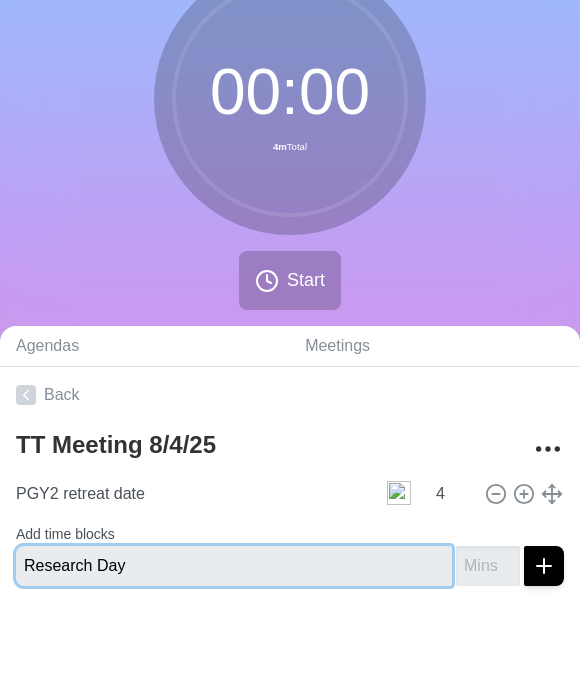 type on "Research Day" 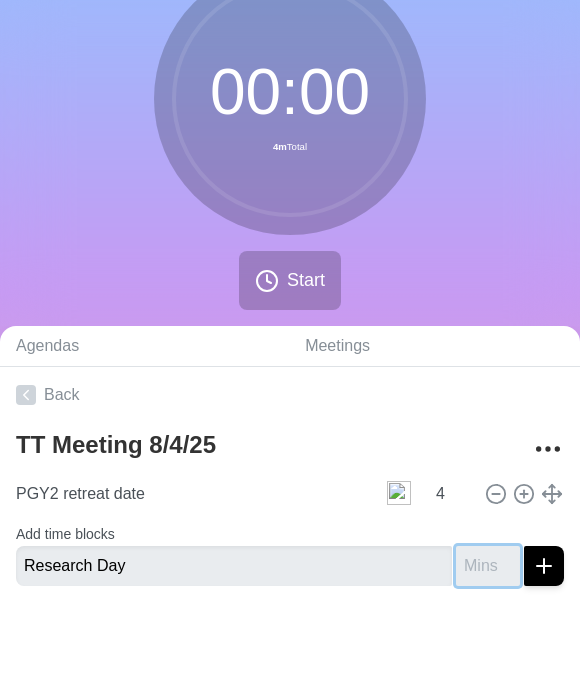 click at bounding box center [488, 566] 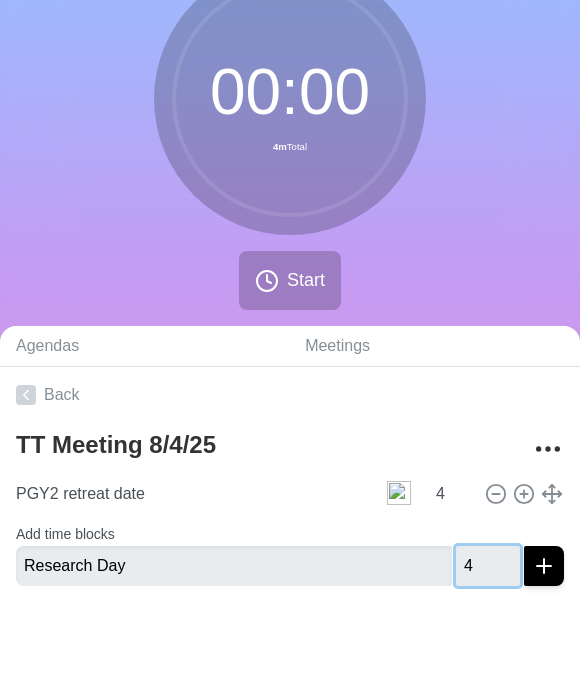 type on "4" 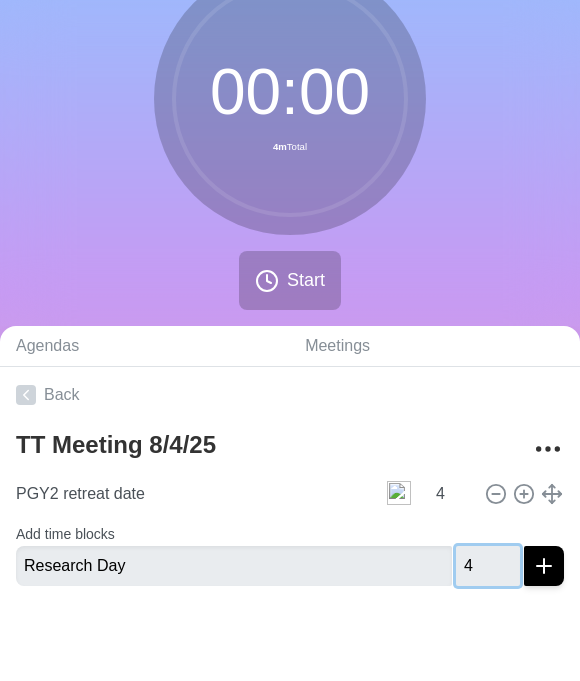 click at bounding box center (544, 566) 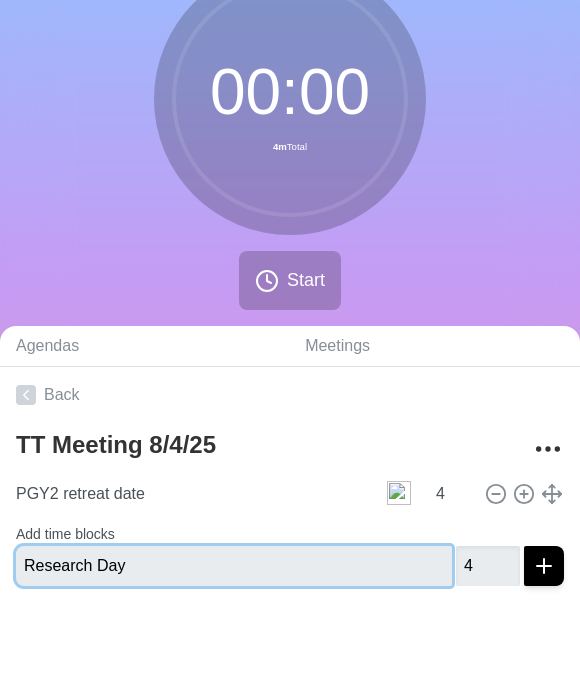 type 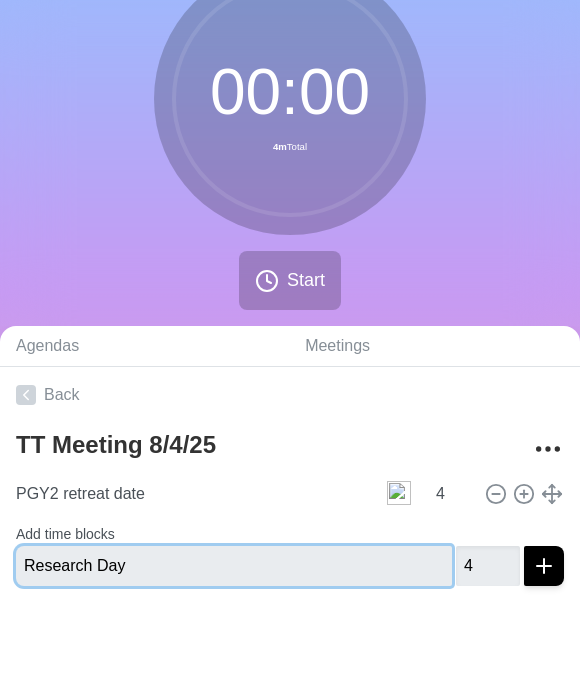 type 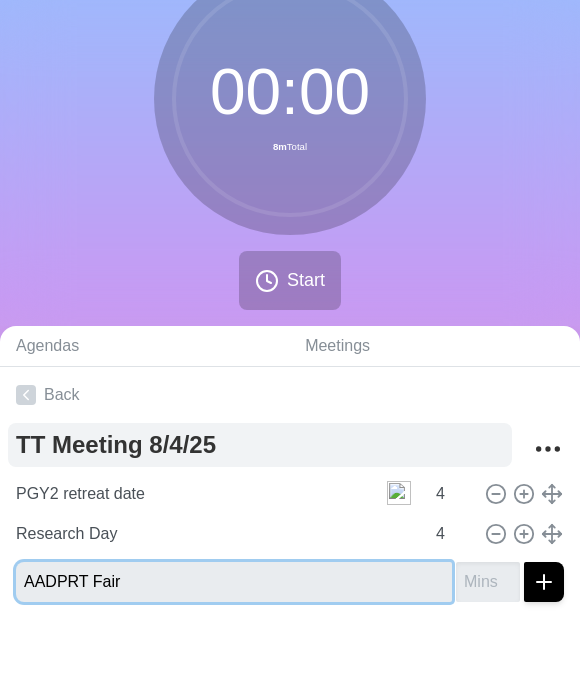 type on "AADPRT Fair" 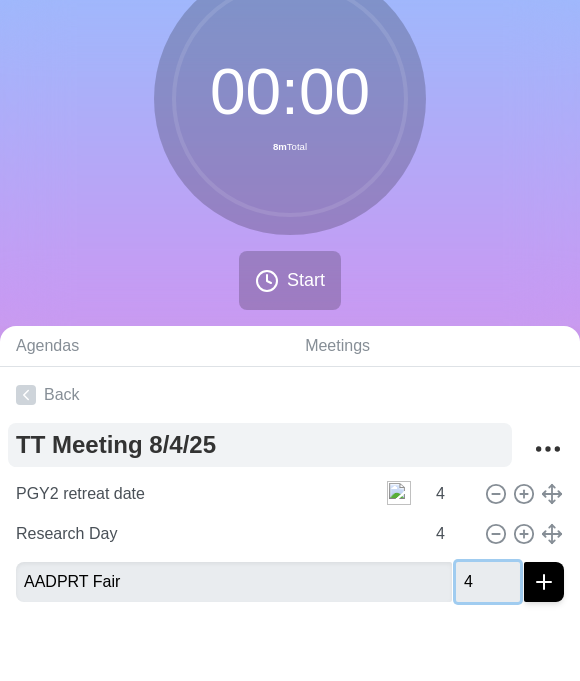 type on "4" 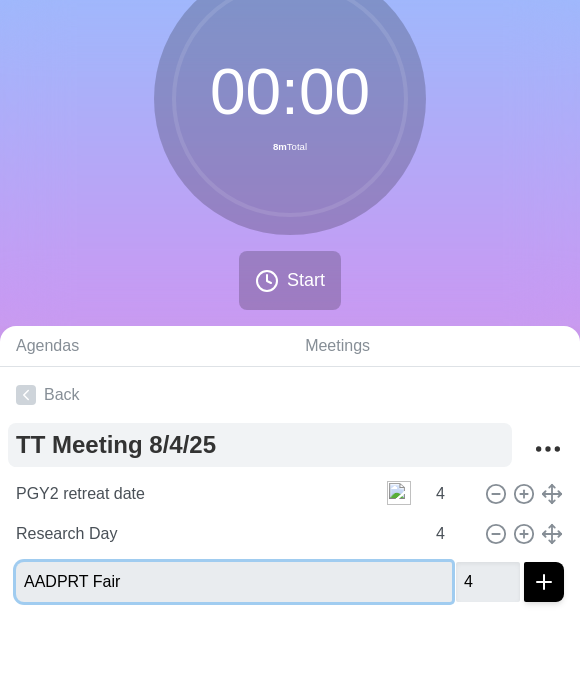type 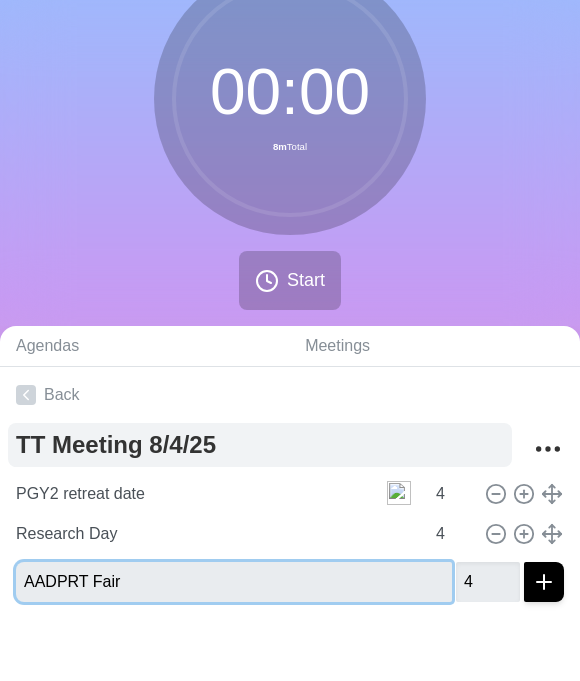 type 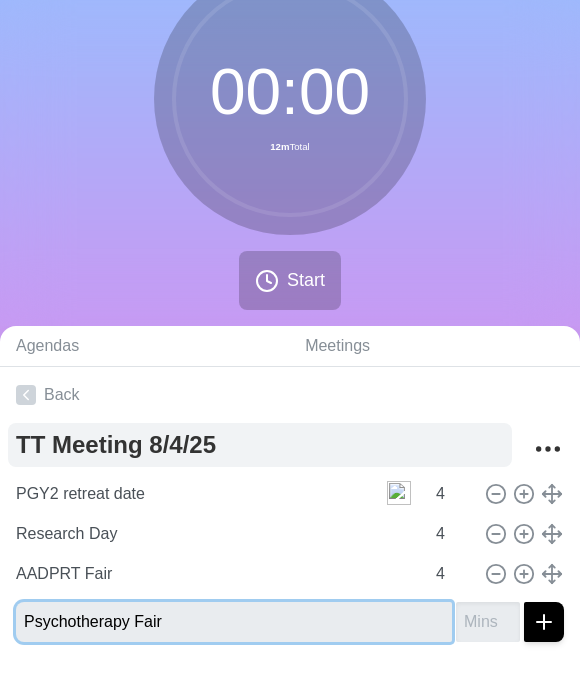type on "Psychotherapy Fair" 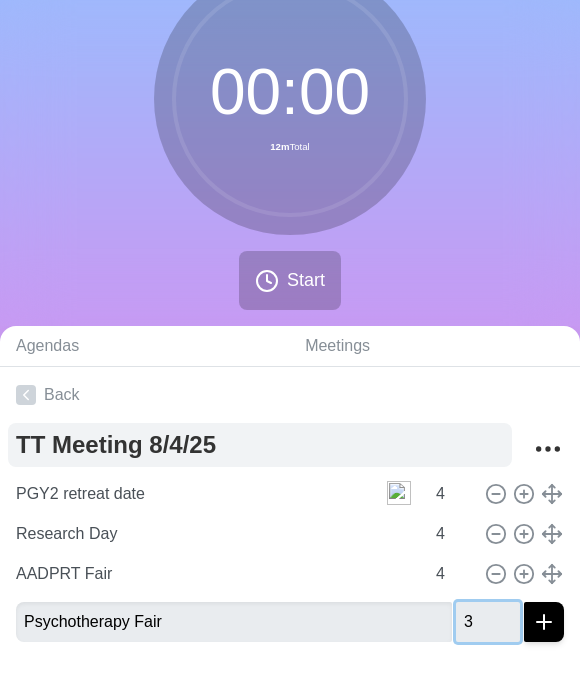 type on "3" 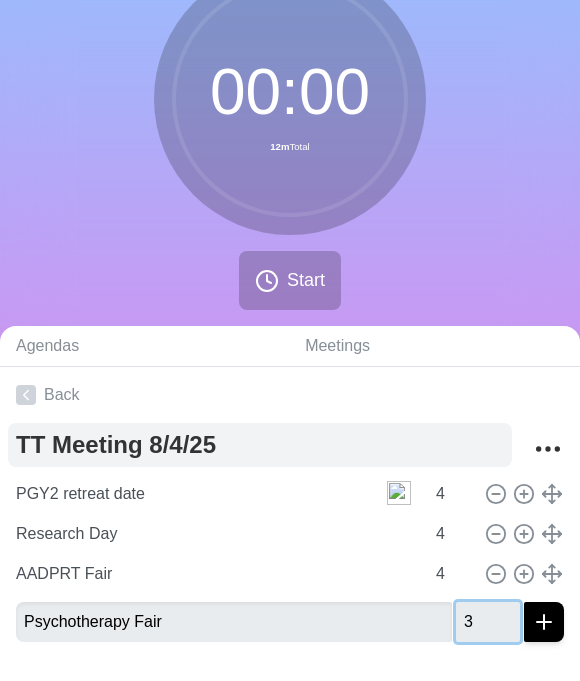 click at bounding box center [544, 622] 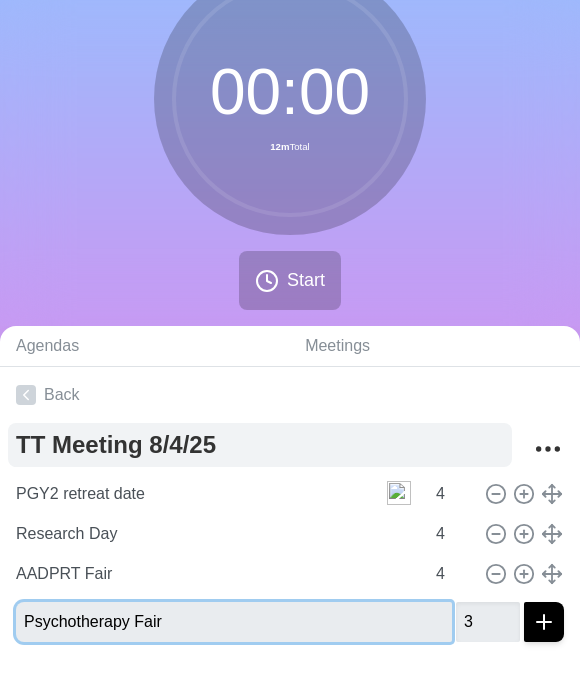 type 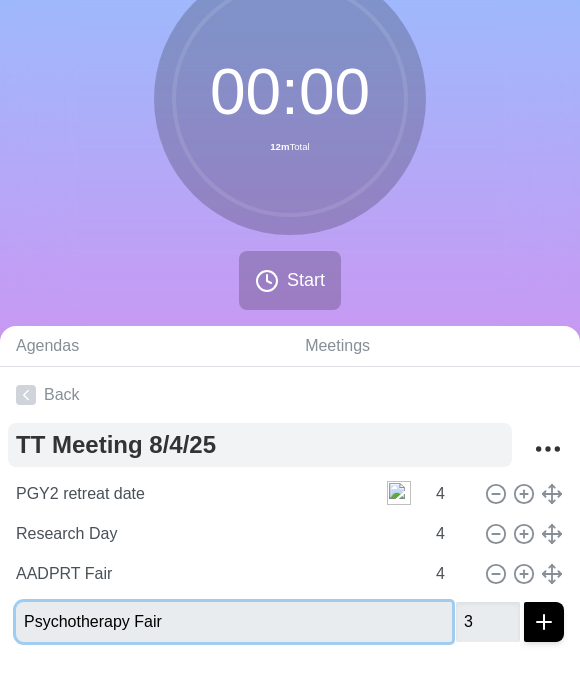 type 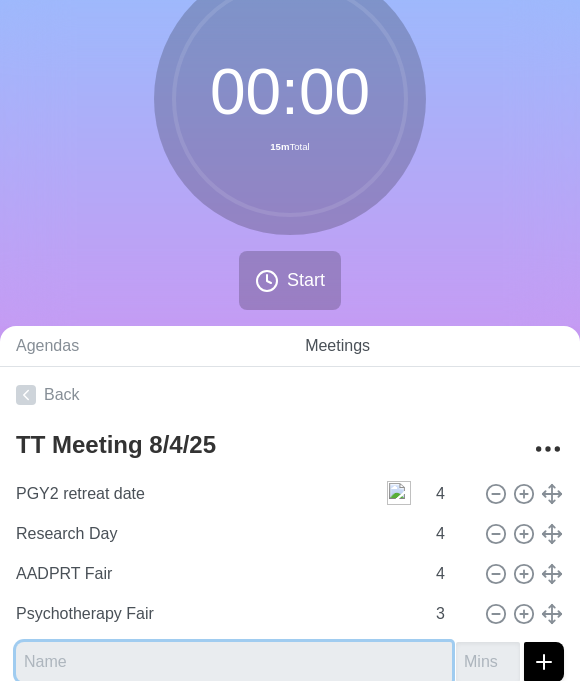 scroll, scrollTop: 197, scrollLeft: 0, axis: vertical 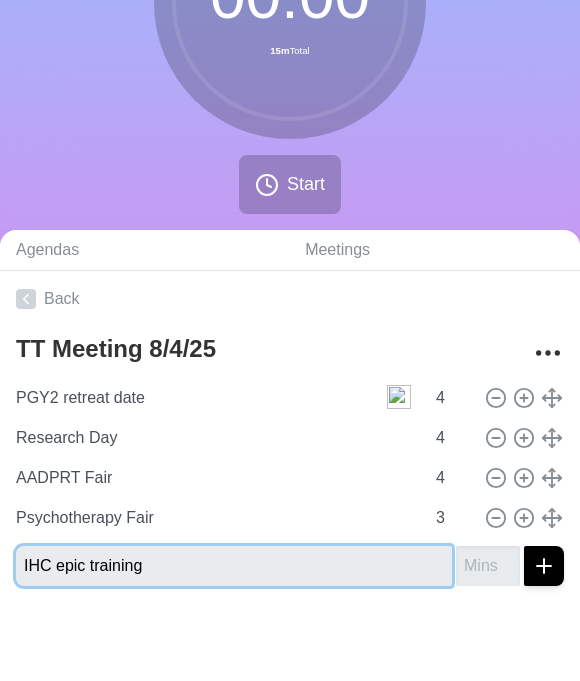 type on "IHC epic training" 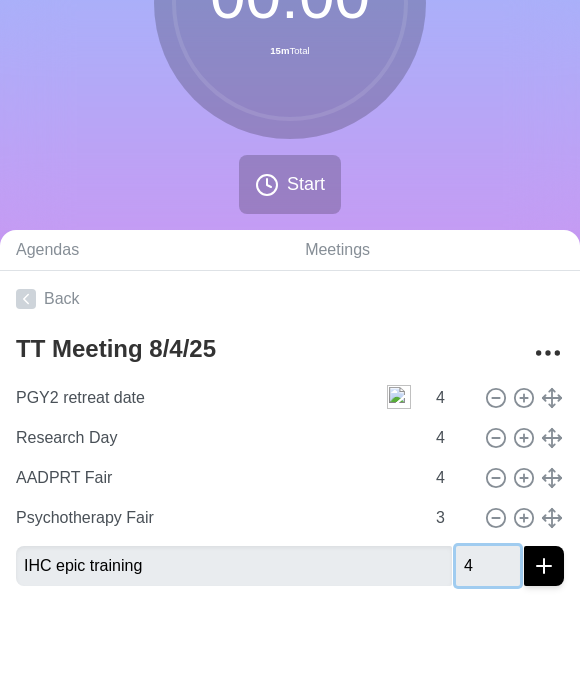 type on "4" 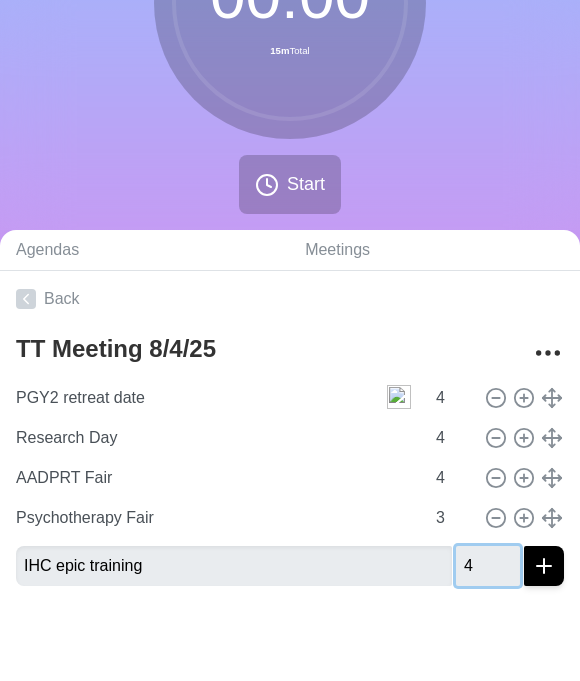 click at bounding box center [544, 566] 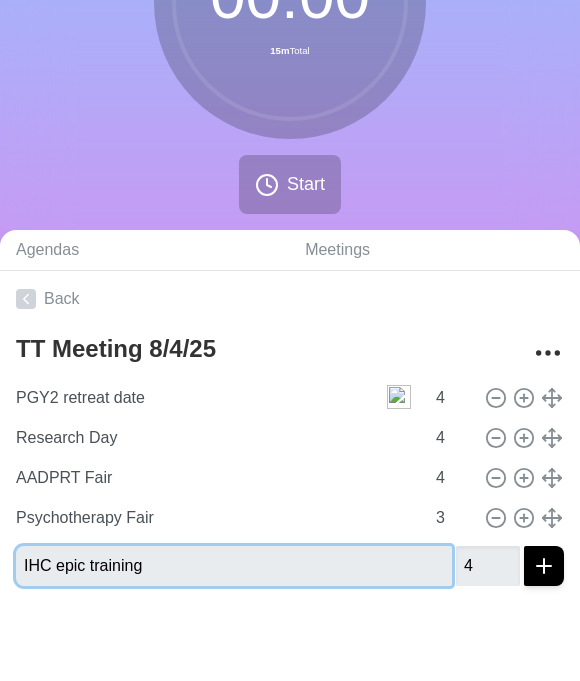 type 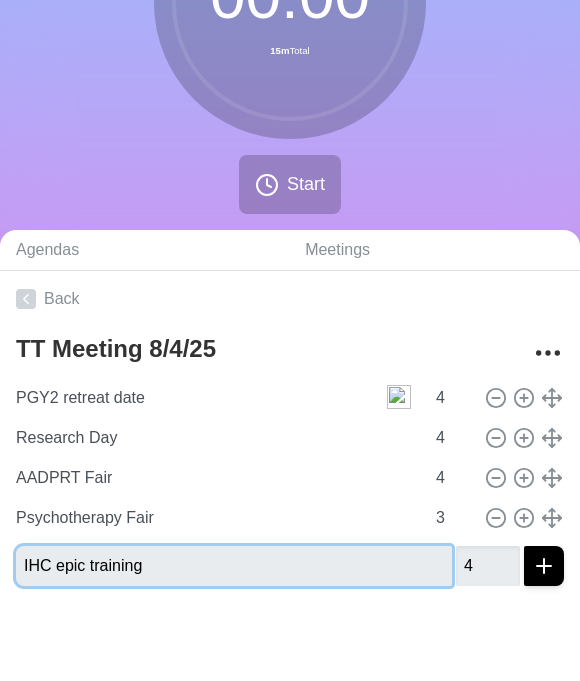 type 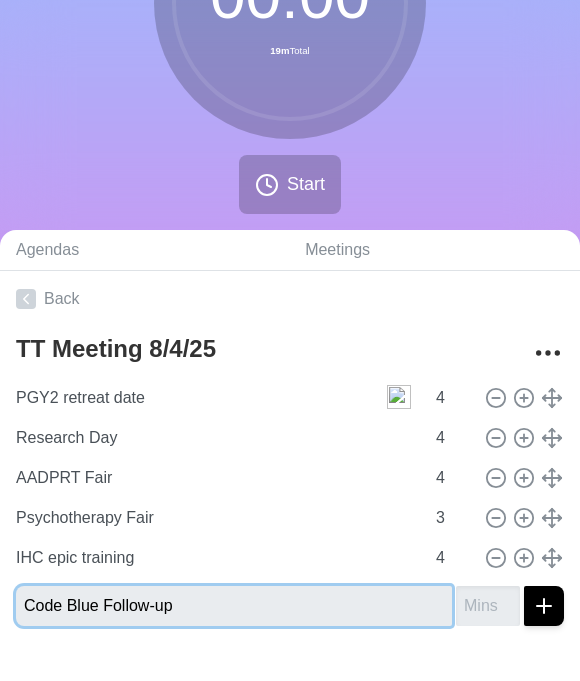 type on "Code Blue Follow-up" 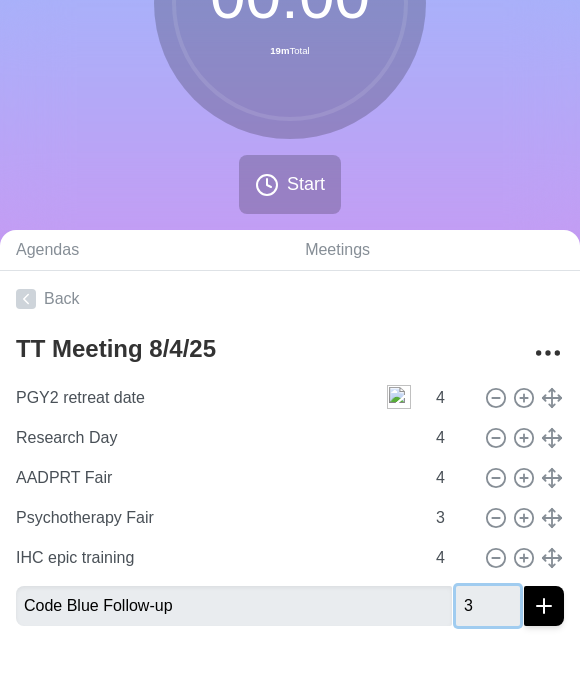 type on "3" 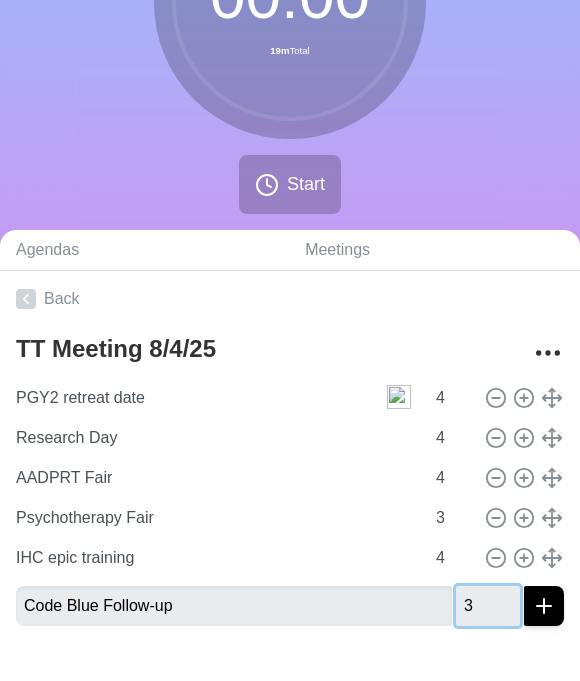 click at bounding box center (544, 606) 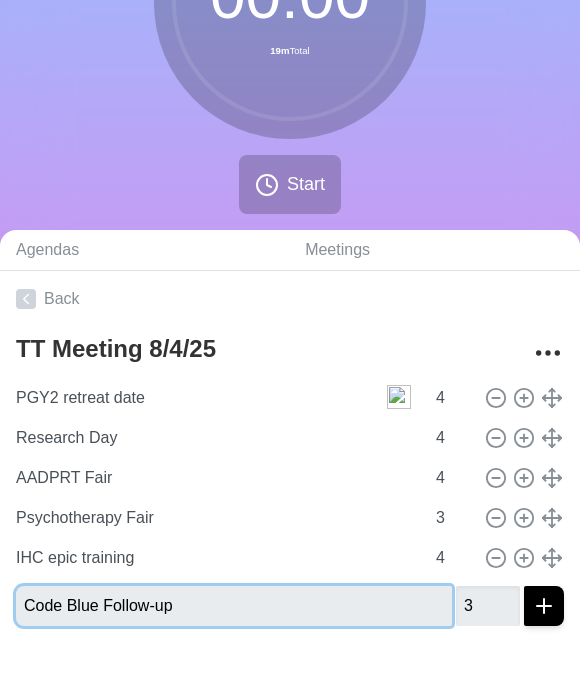 type 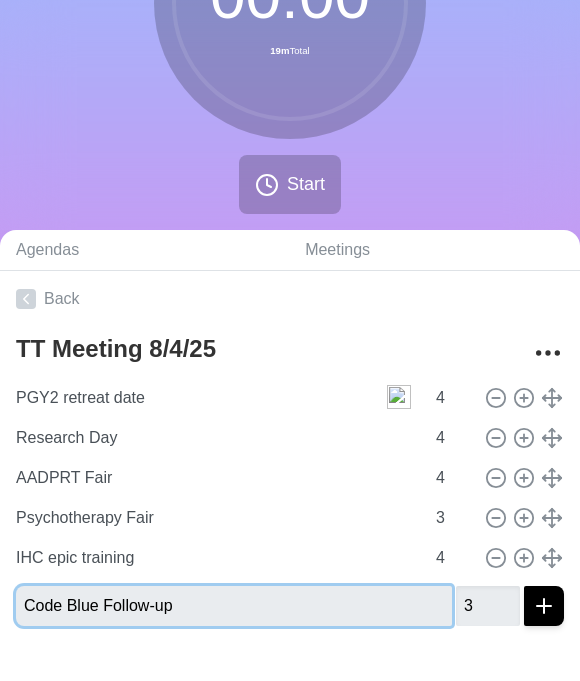 type 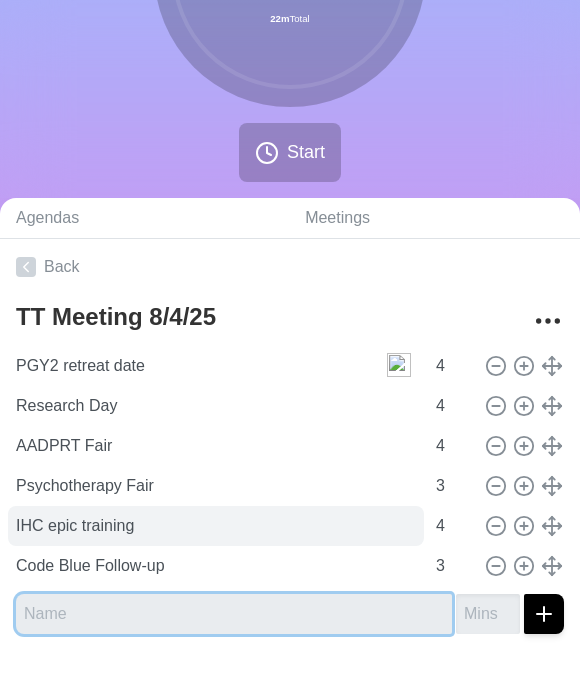 scroll, scrollTop: 233, scrollLeft: 0, axis: vertical 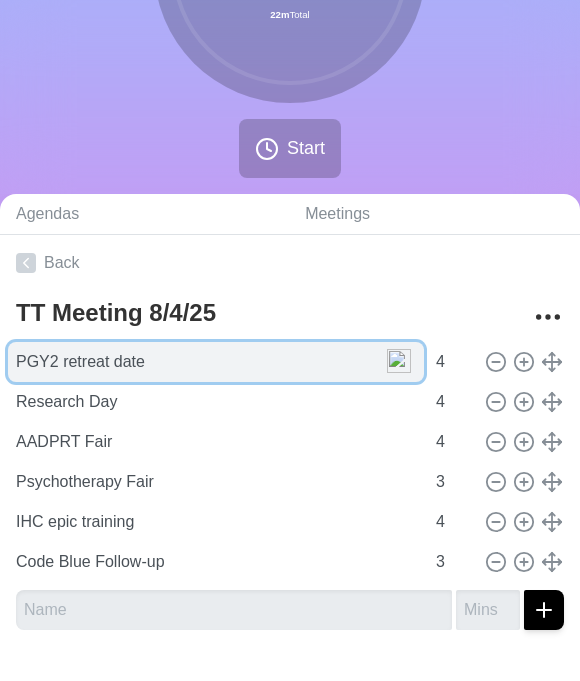 click on "PGY2 retreat date" at bounding box center (216, 362) 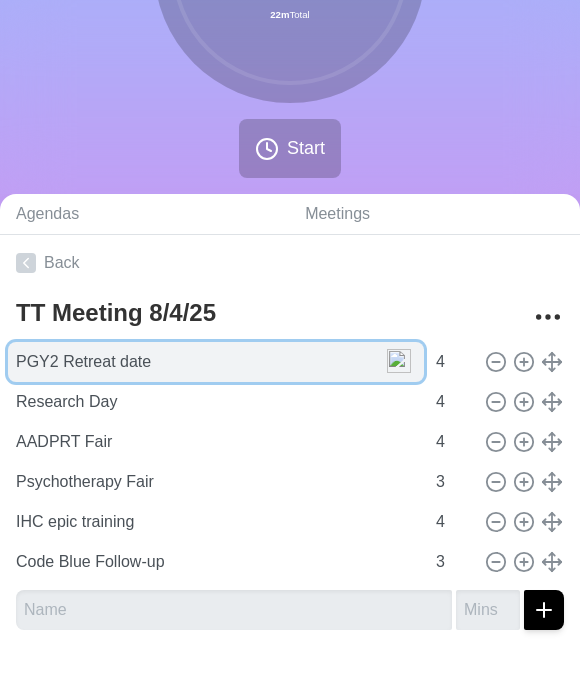 click on "PGY2 Retreat date" at bounding box center [216, 362] 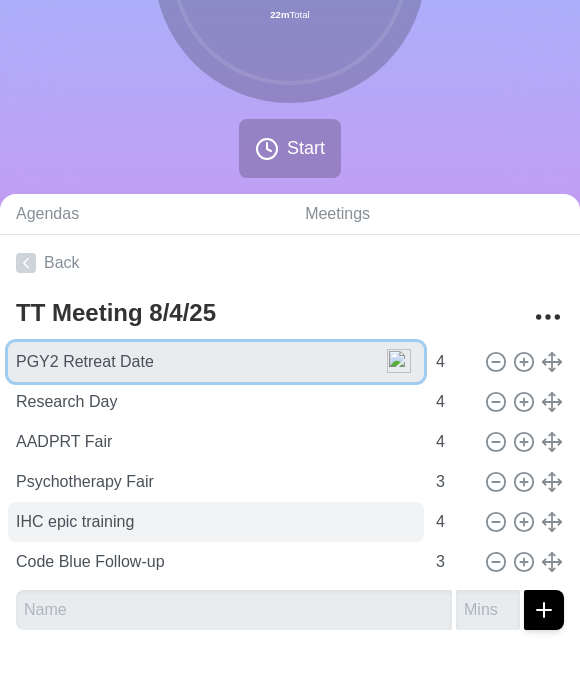 type on "PGY2 Retreat Date" 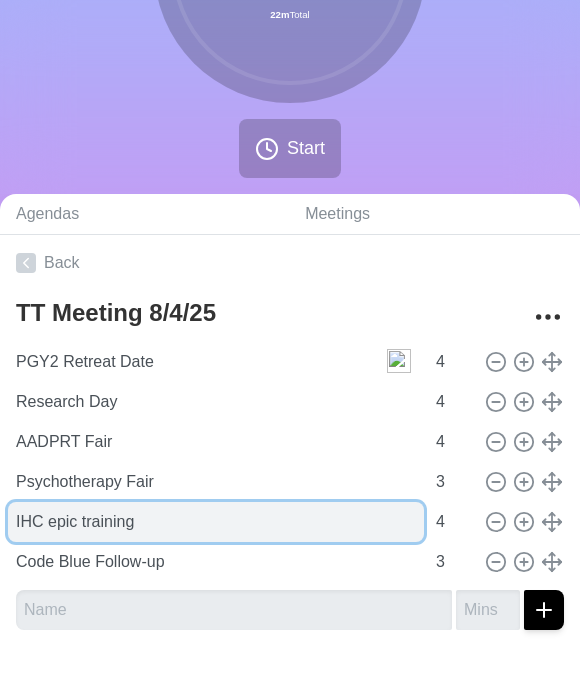 click on "IHC epic training" at bounding box center (216, 522) 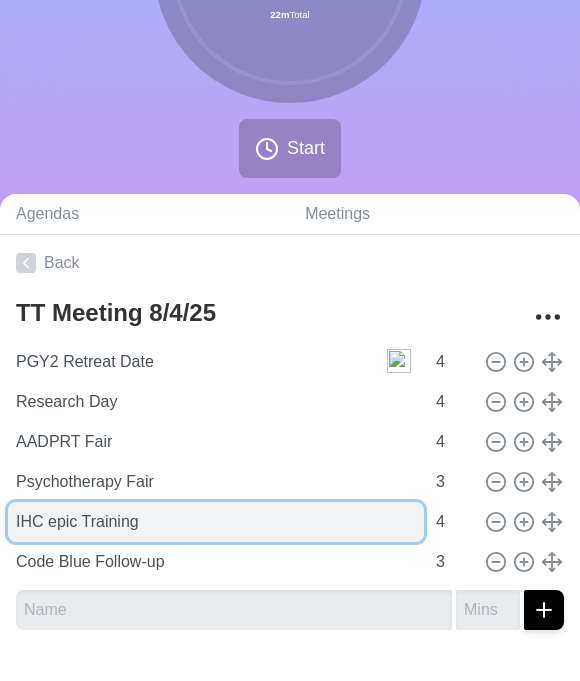 click on "IHC epic Training" at bounding box center (216, 522) 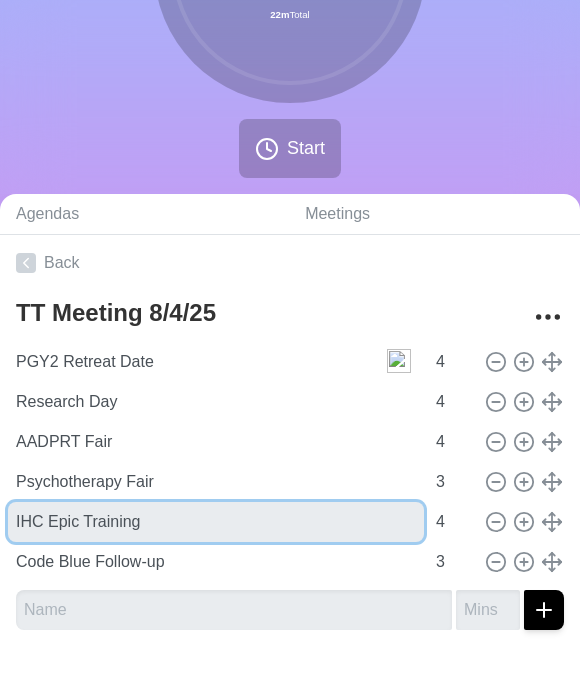 type on "IHC Epic Training" 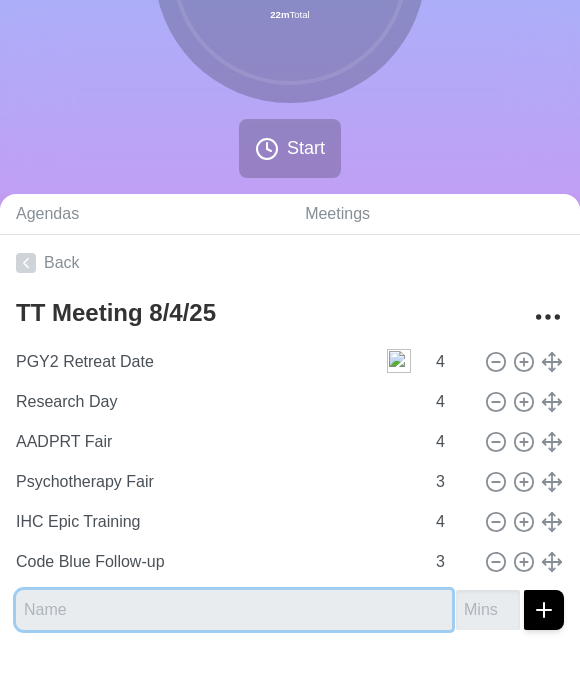 click at bounding box center (234, 610) 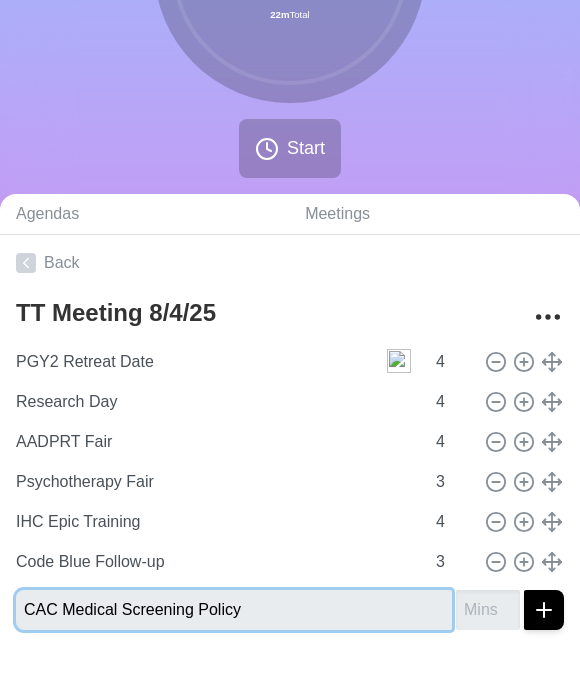 type on "CAC Medical Screening Policy" 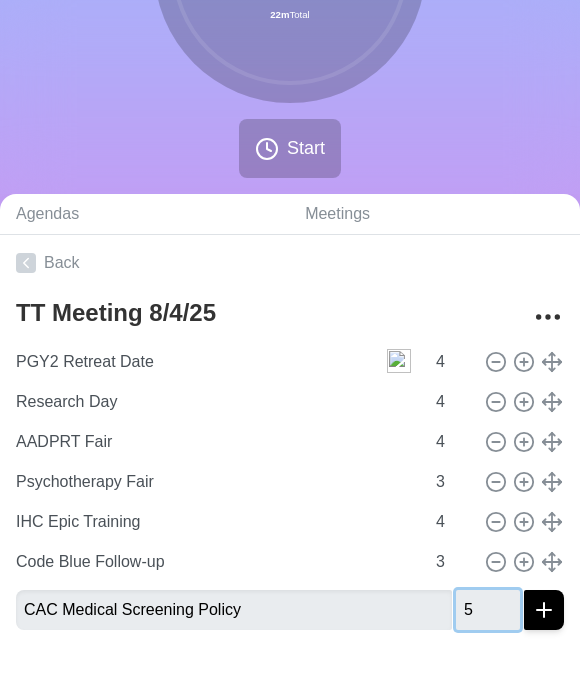 type on "5" 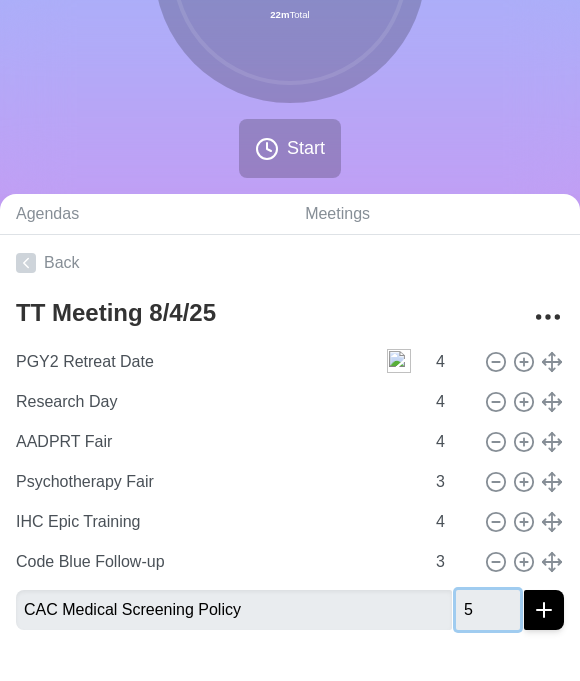 click at bounding box center [544, 610] 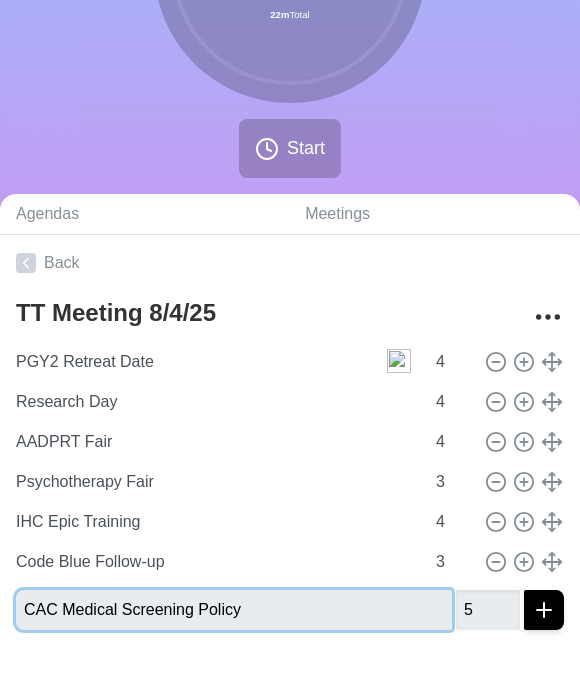 type 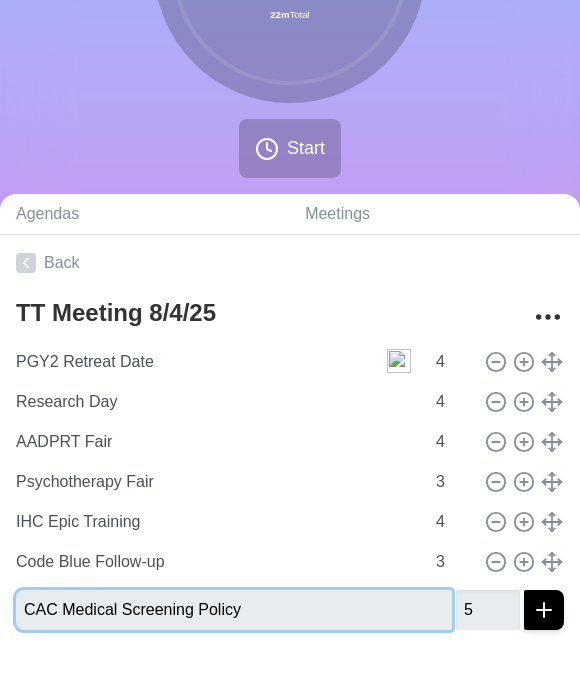 type 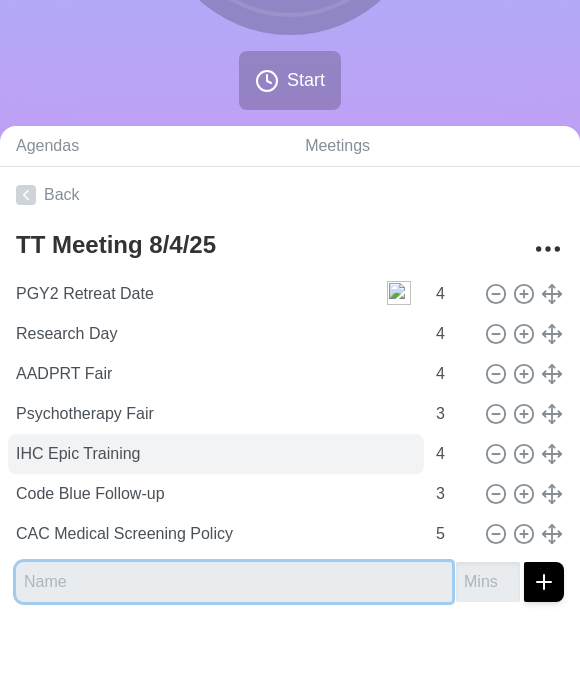 scroll, scrollTop: 317, scrollLeft: 0, axis: vertical 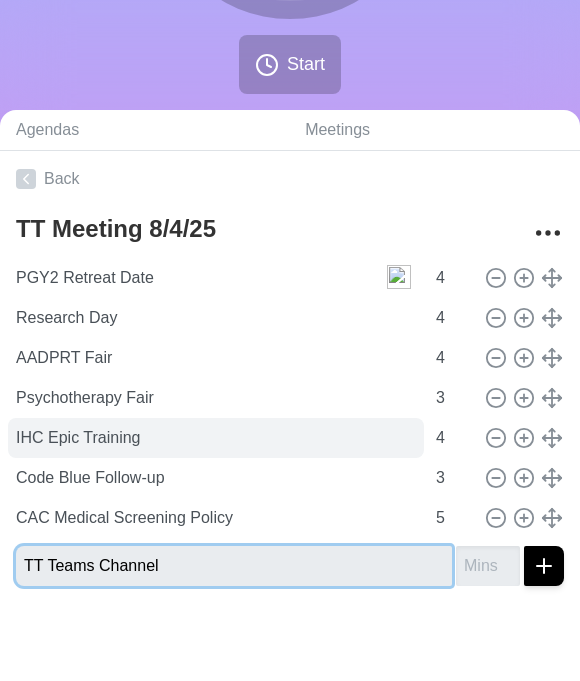 type on "TT Teams Channel" 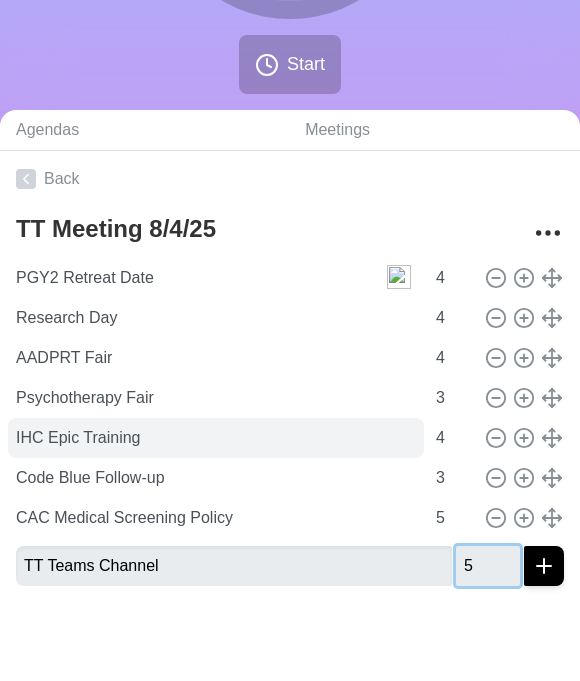 type on "5" 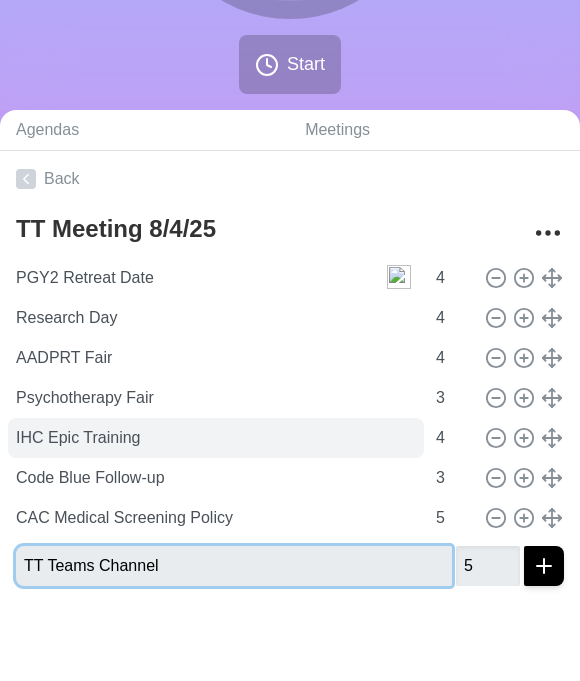 type 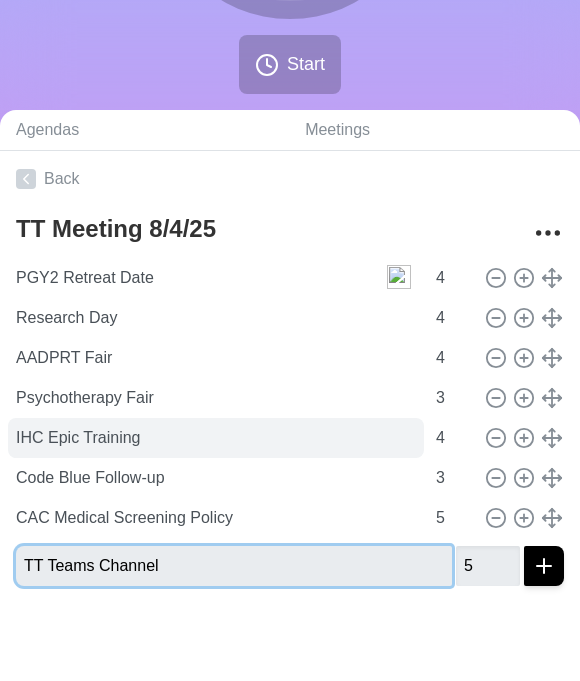 type 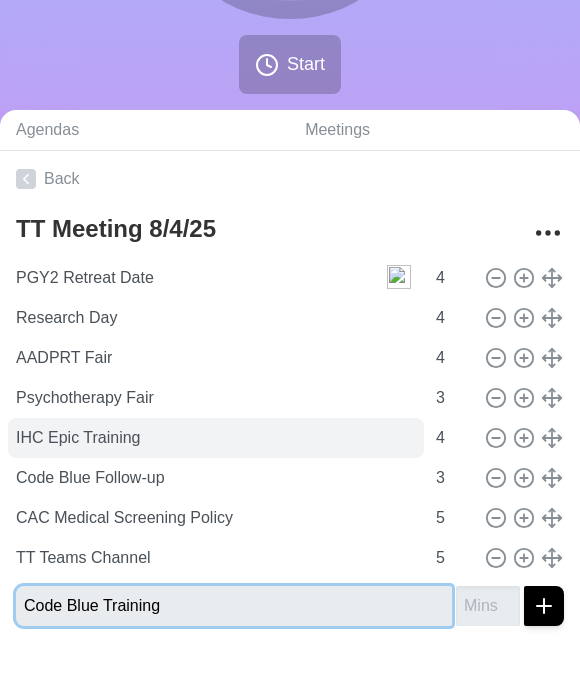 type on "Code Blue Training" 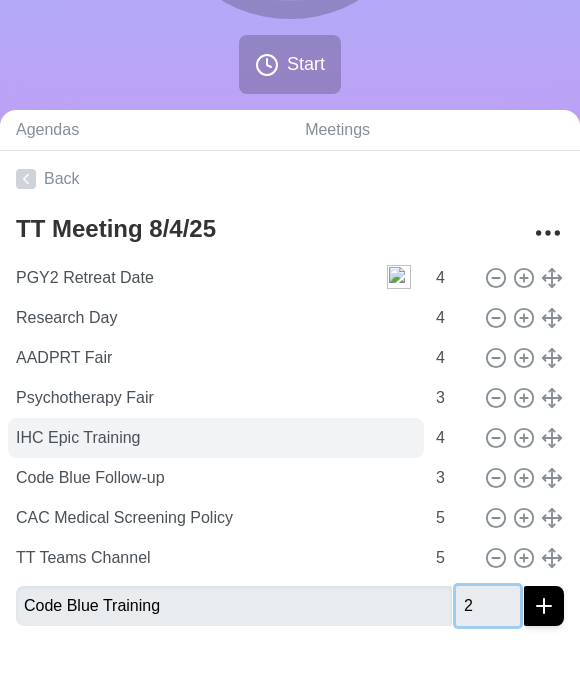 type on "2" 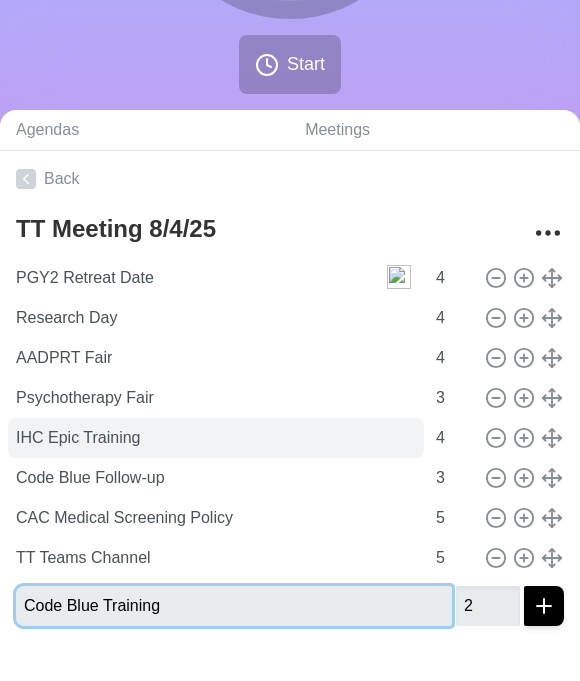 type 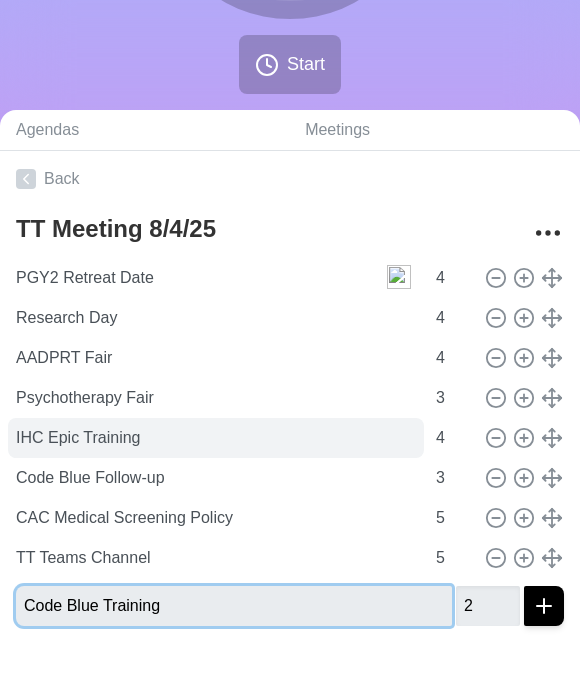 type 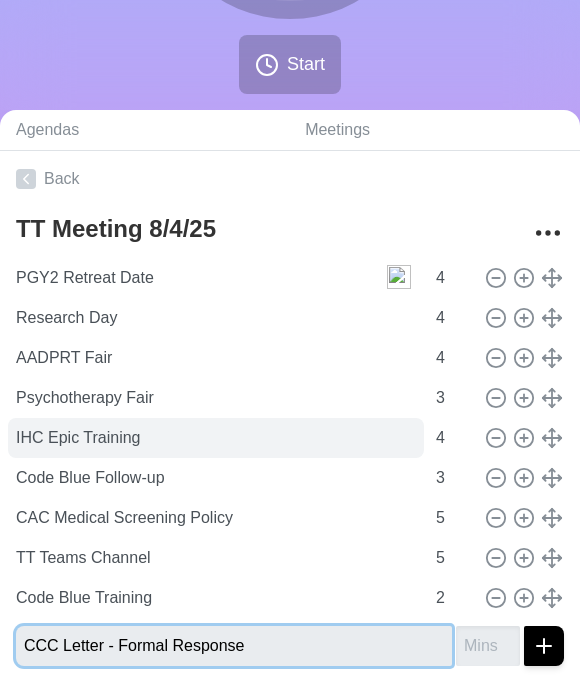 type on "CCC Letter - Formal Response" 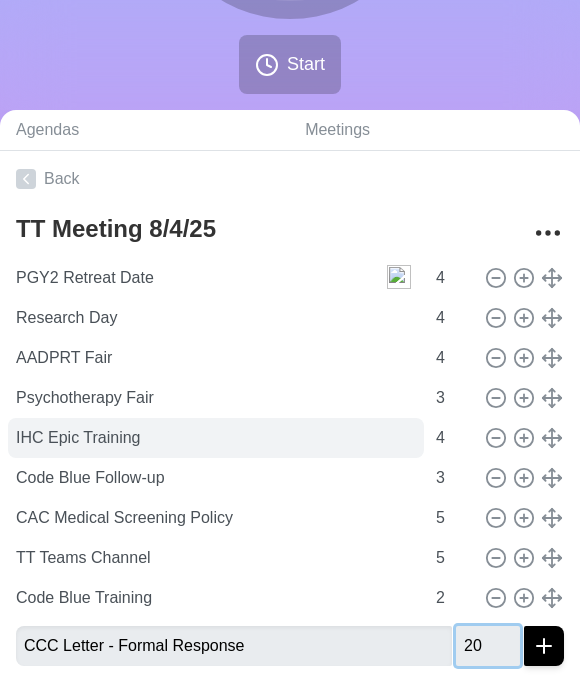 type on "20" 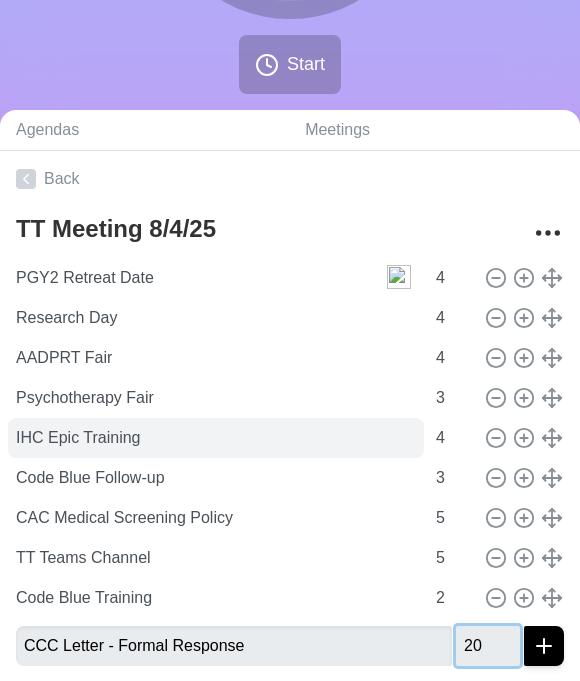 click at bounding box center (544, 646) 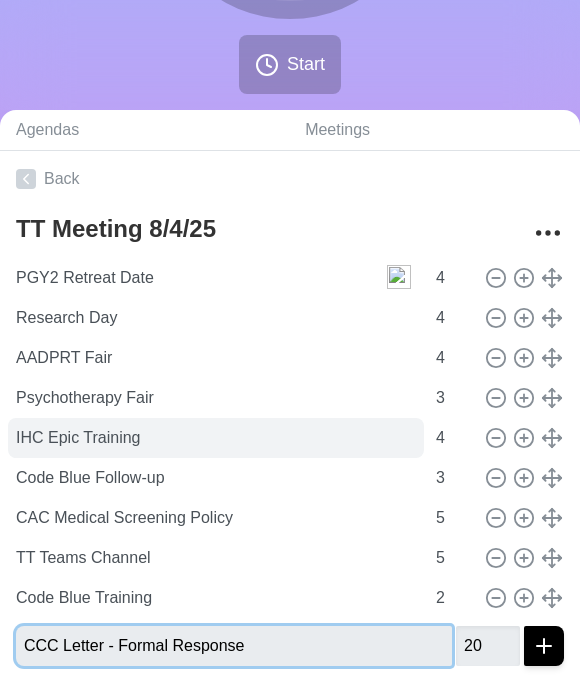 type 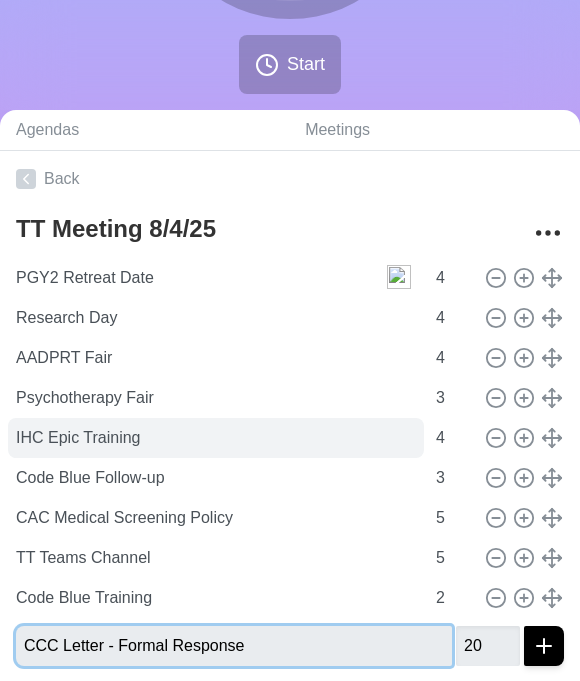 type 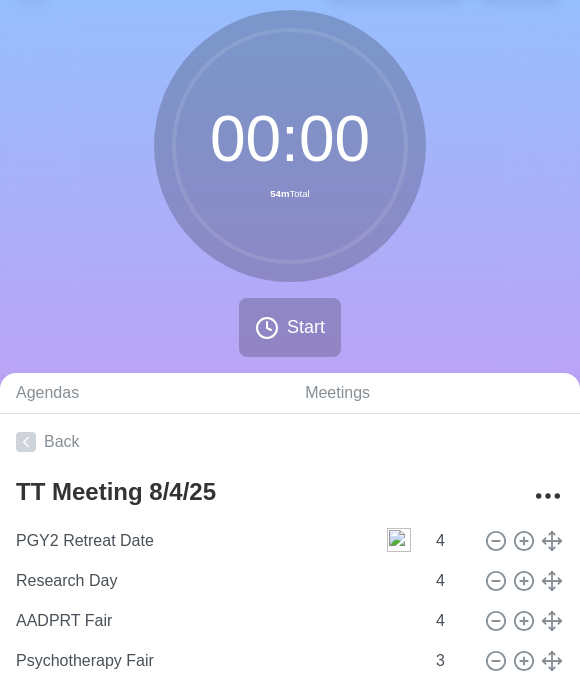 scroll, scrollTop: 52, scrollLeft: 0, axis: vertical 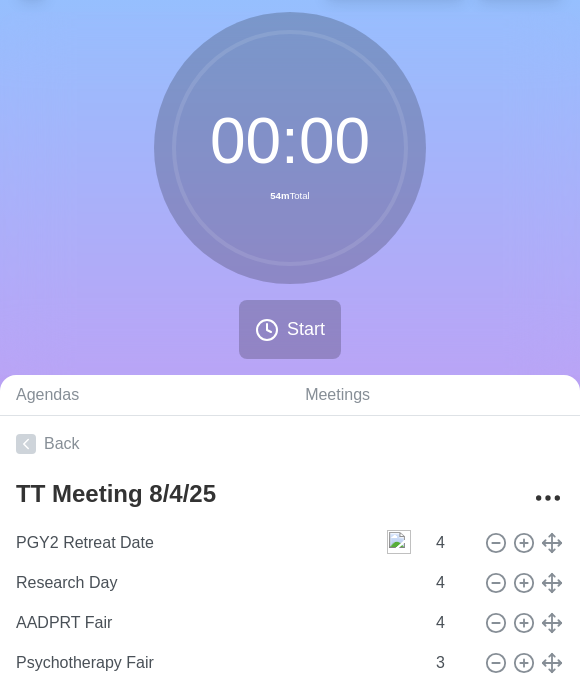 click on "00 : 00   54m
Total             Start" at bounding box center (290, 193) 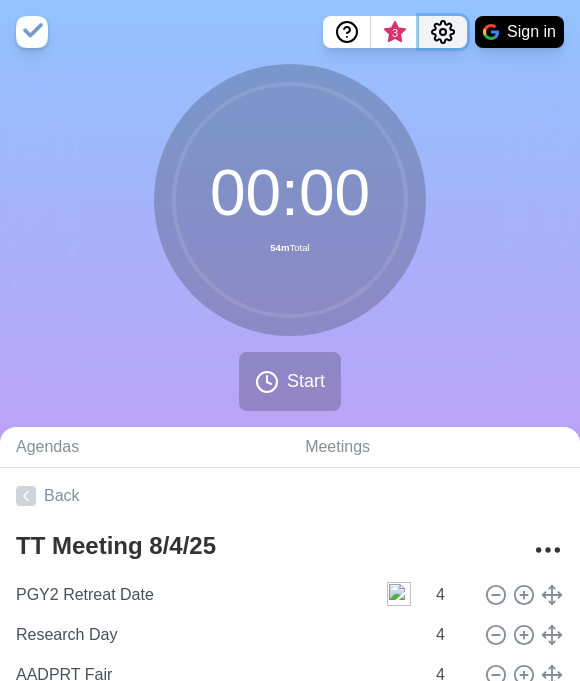 click 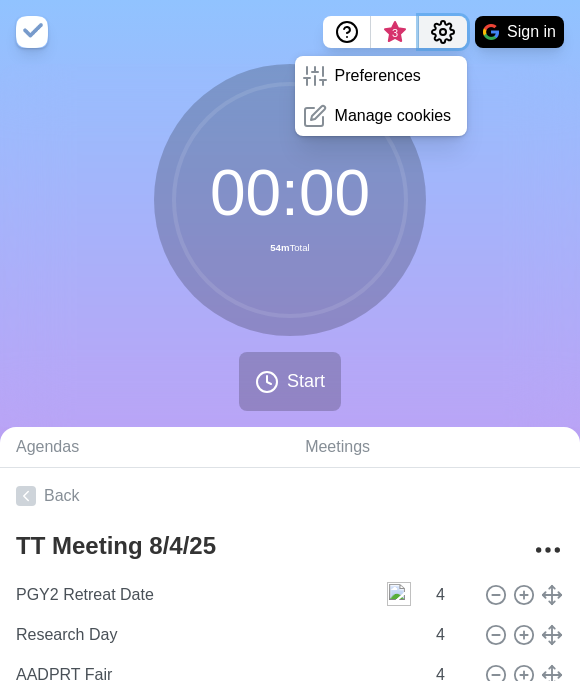 click 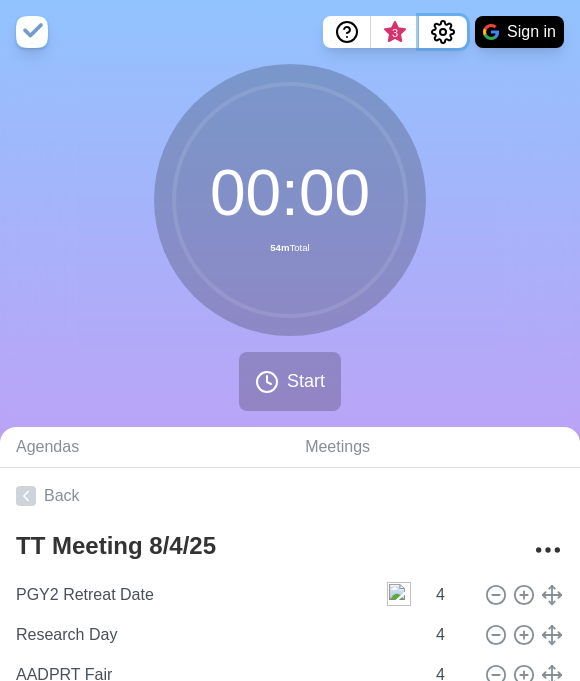 scroll, scrollTop: 437, scrollLeft: 0, axis: vertical 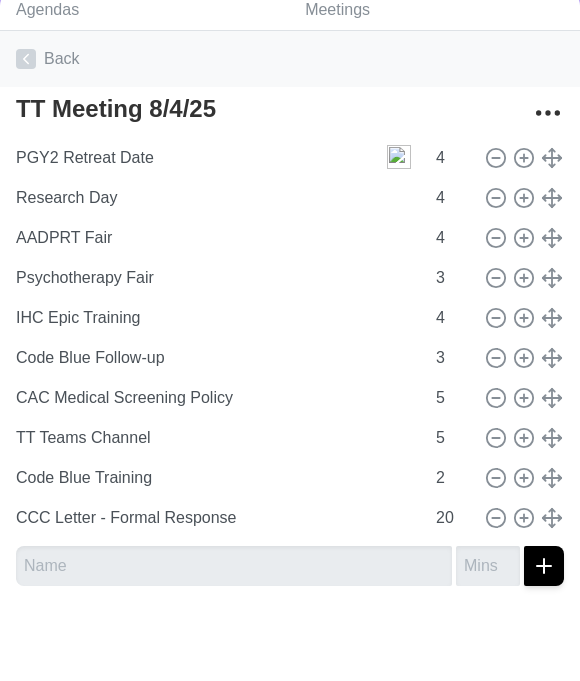 click 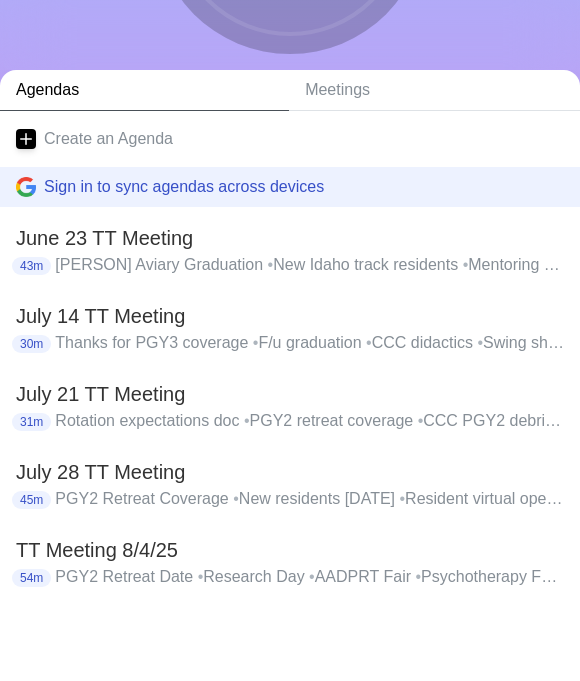 scroll, scrollTop: 0, scrollLeft: 0, axis: both 